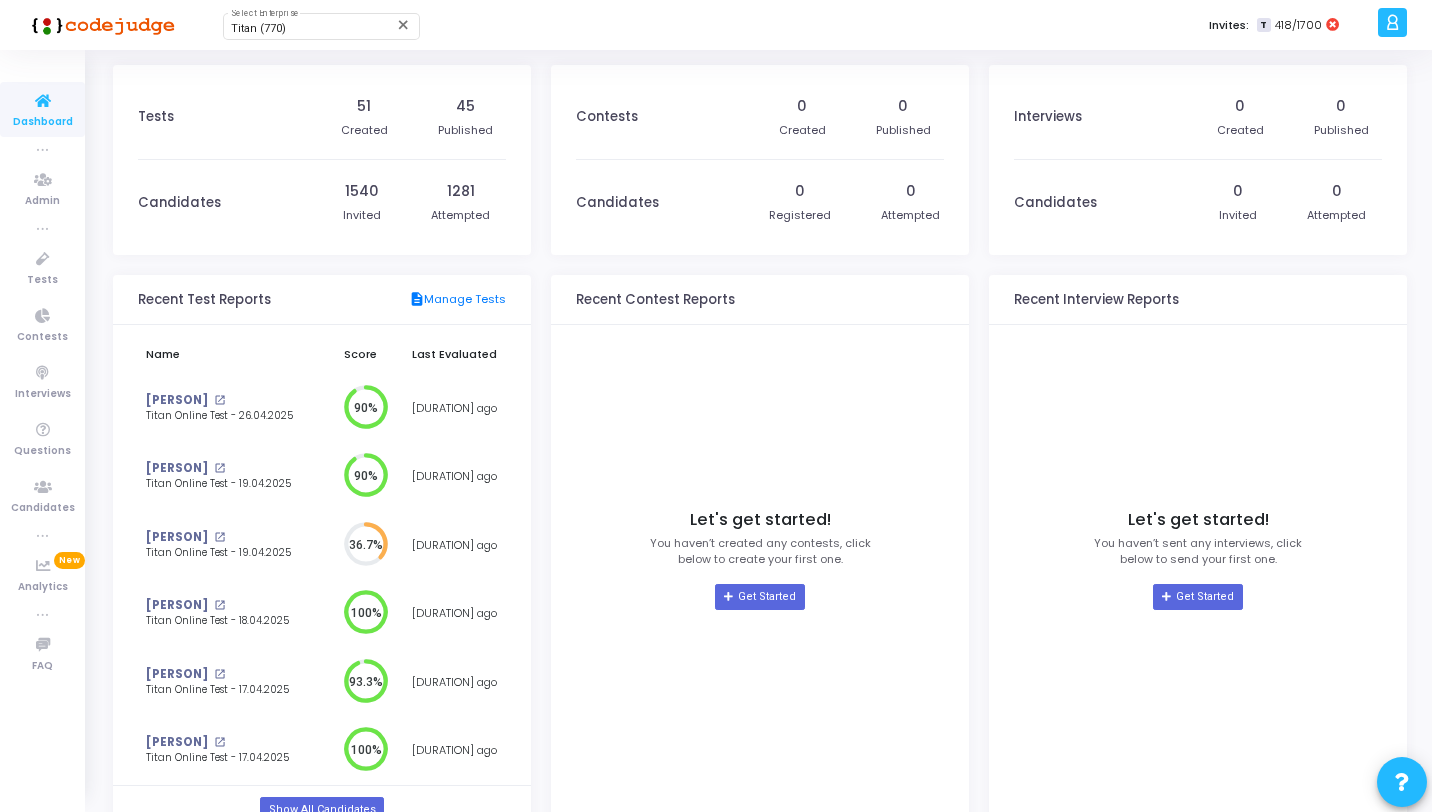 scroll, scrollTop: 0, scrollLeft: 0, axis: both 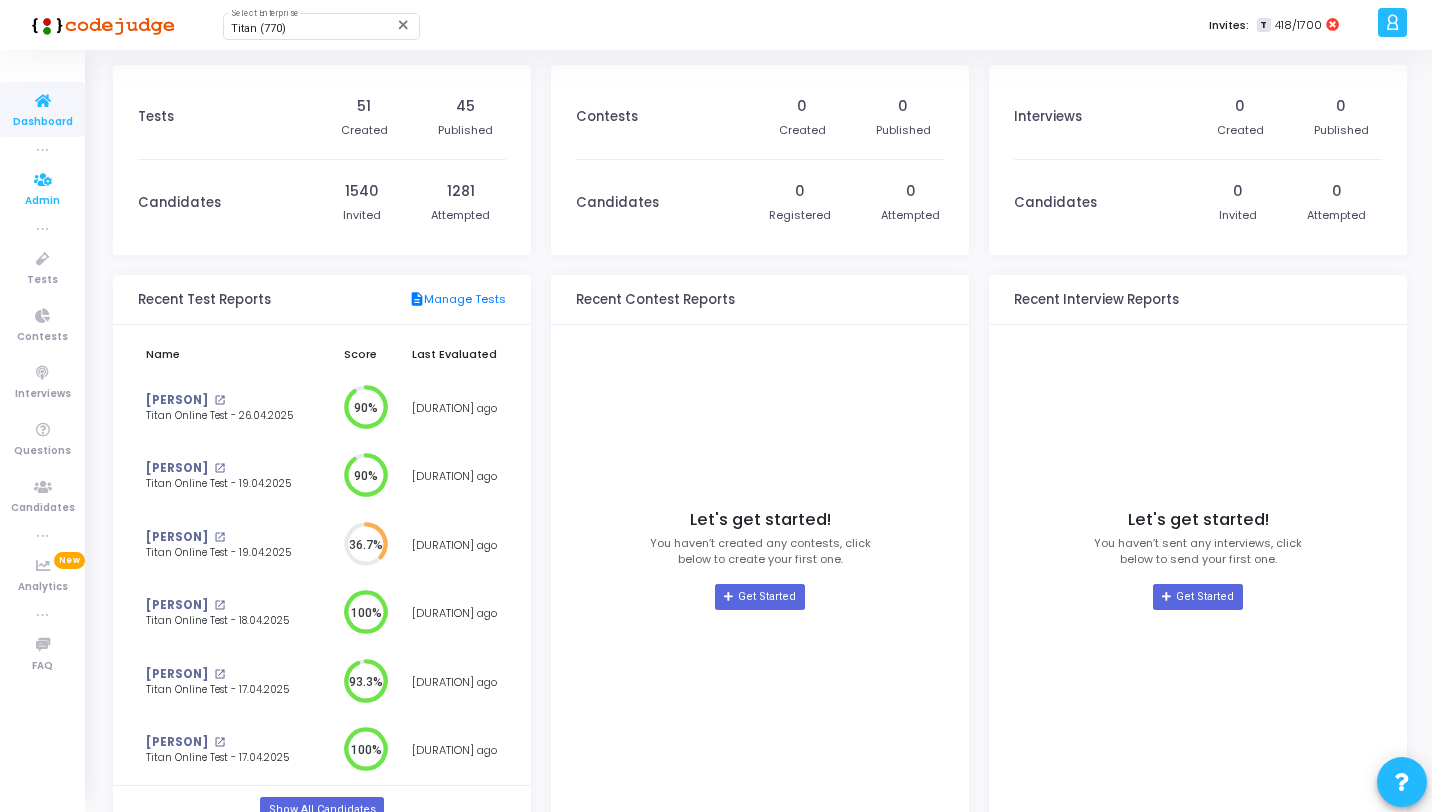 click at bounding box center [43, 180] 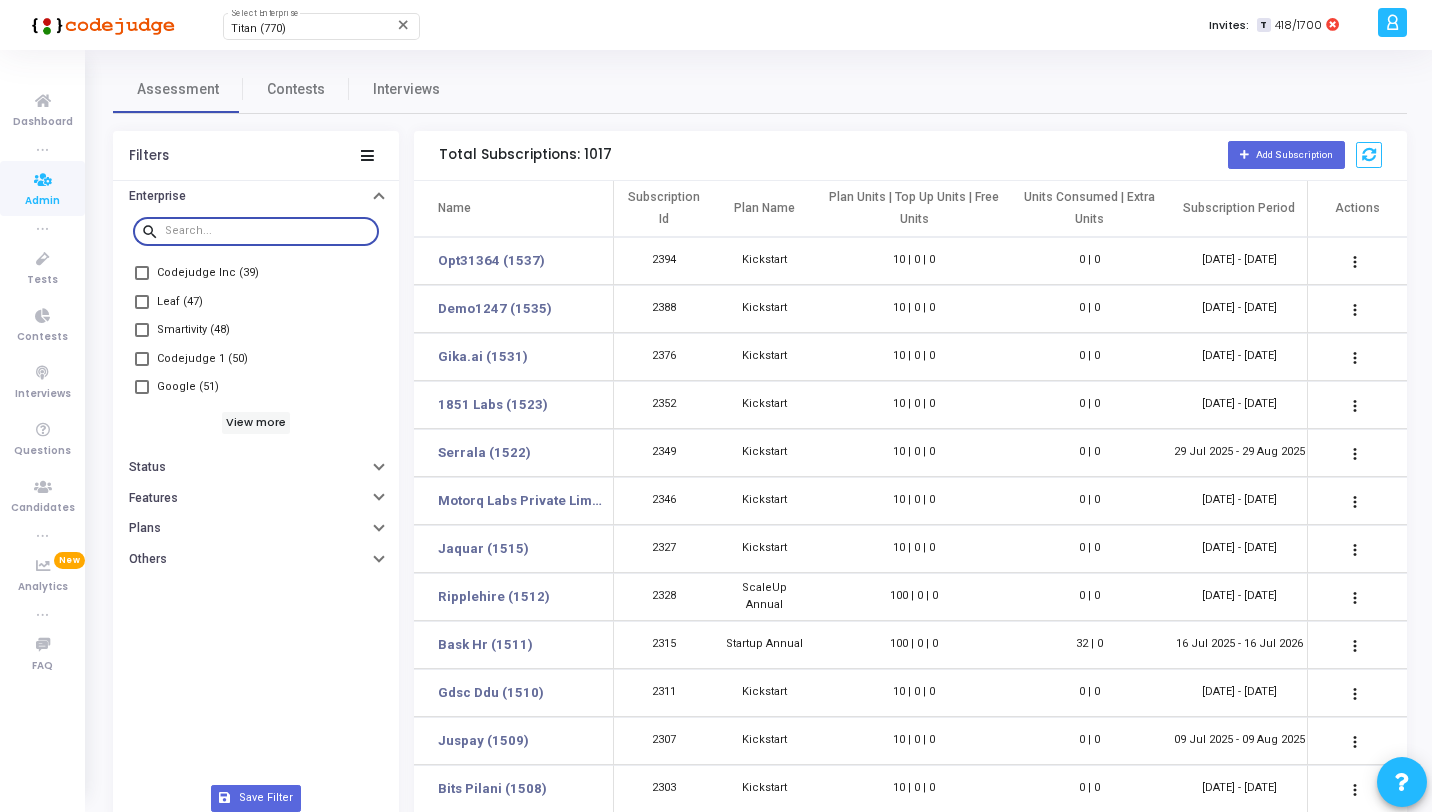 click at bounding box center (268, 231) 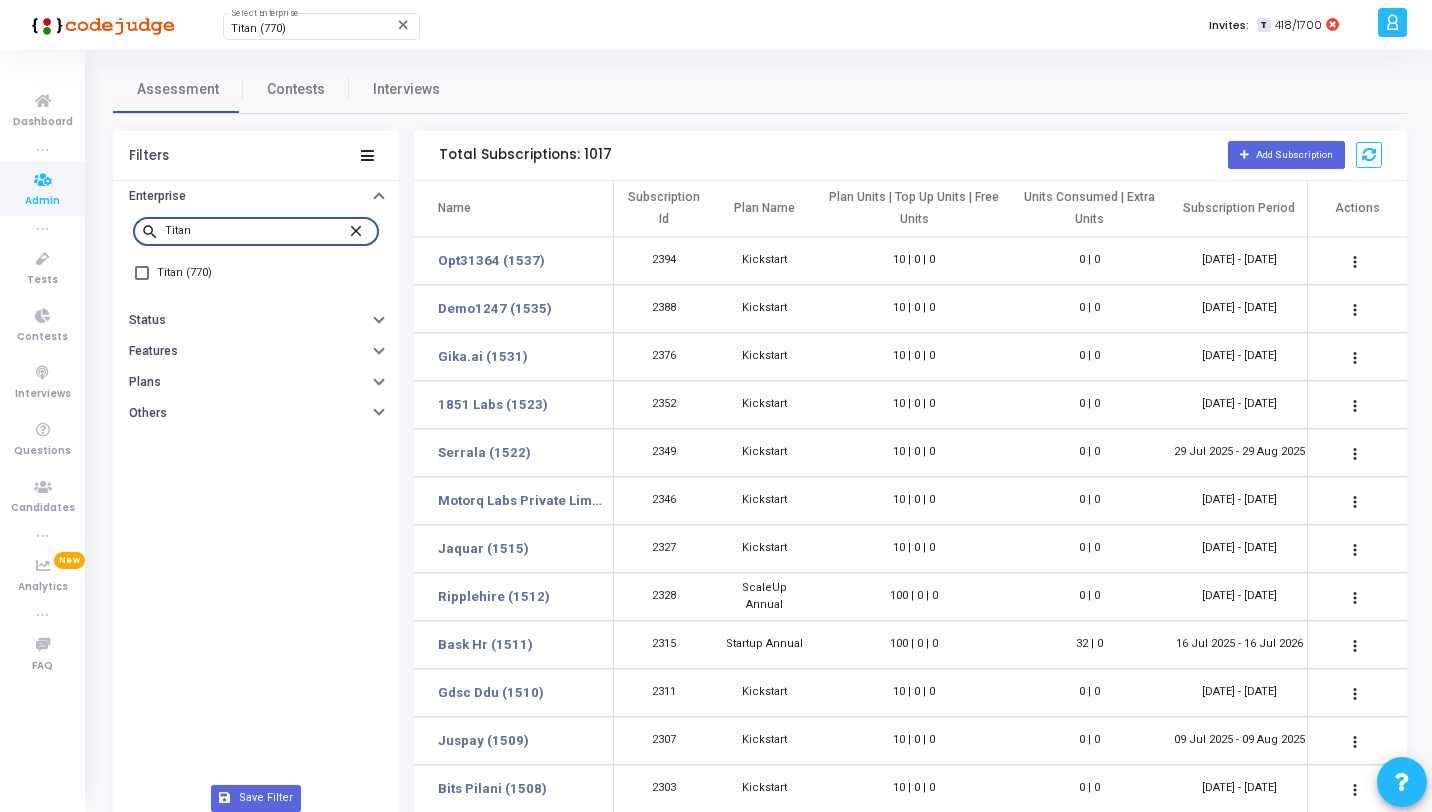 type on "Titan" 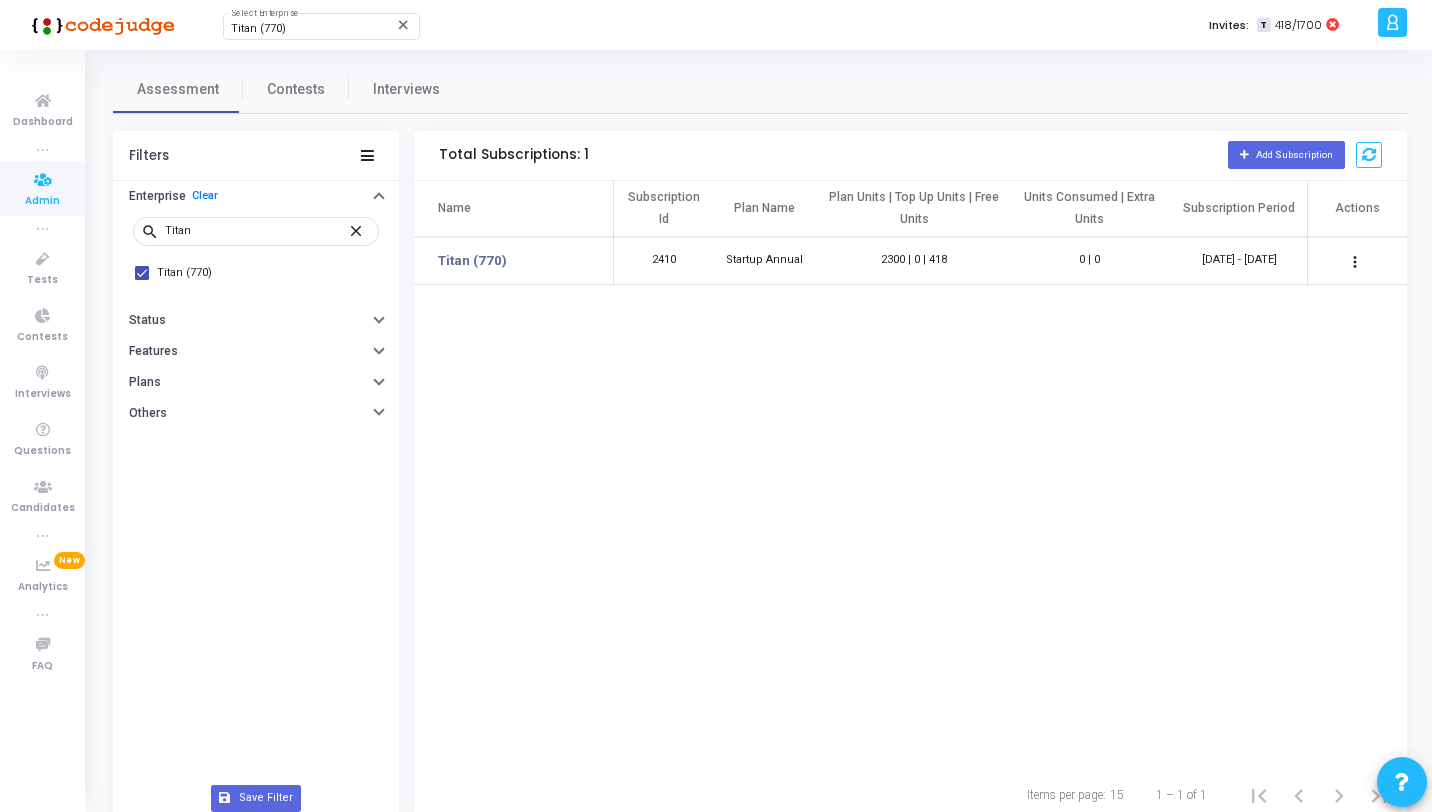 drag, startPoint x: 1161, startPoint y: 283, endPoint x: 1265, endPoint y: 289, distance: 104.172935 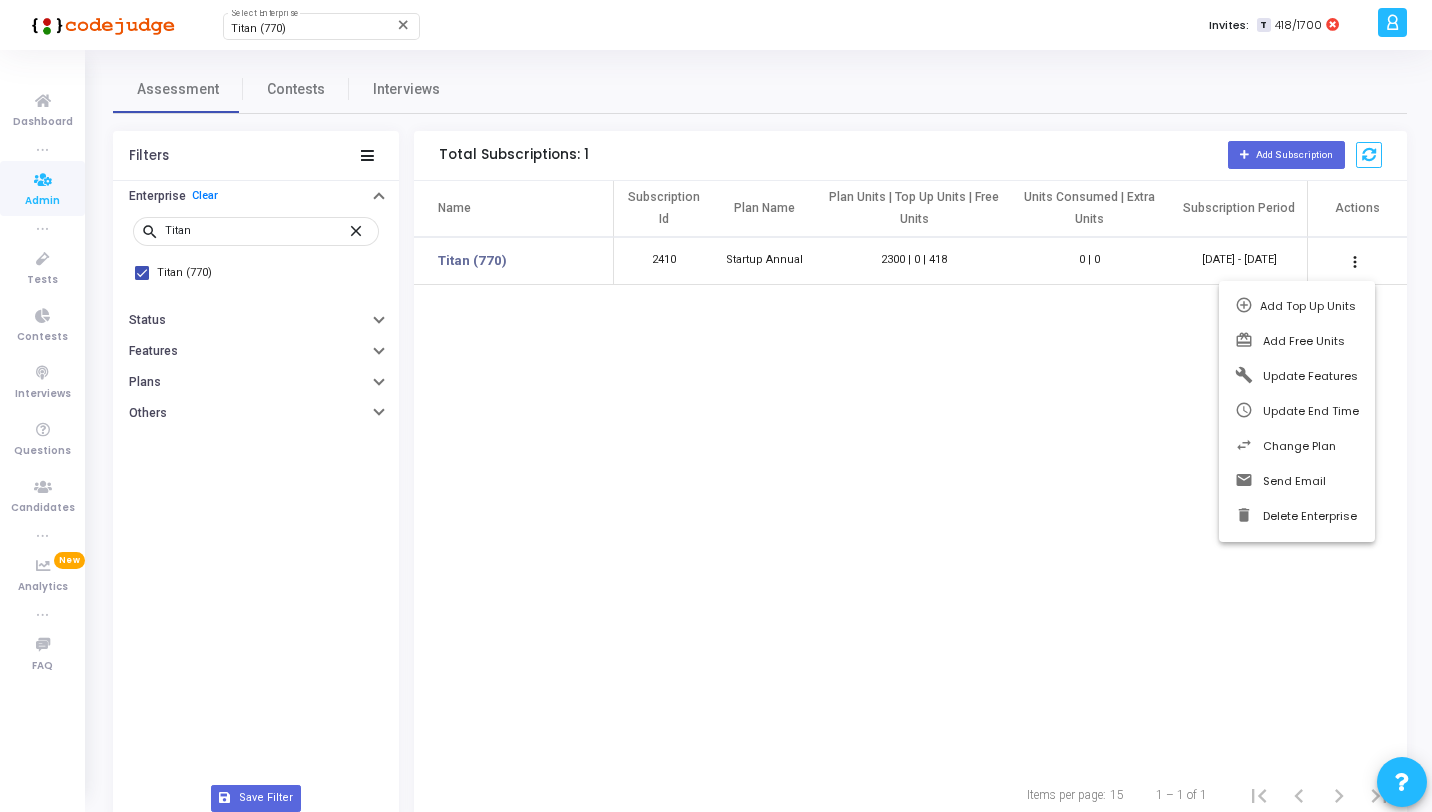 click at bounding box center (716, 406) 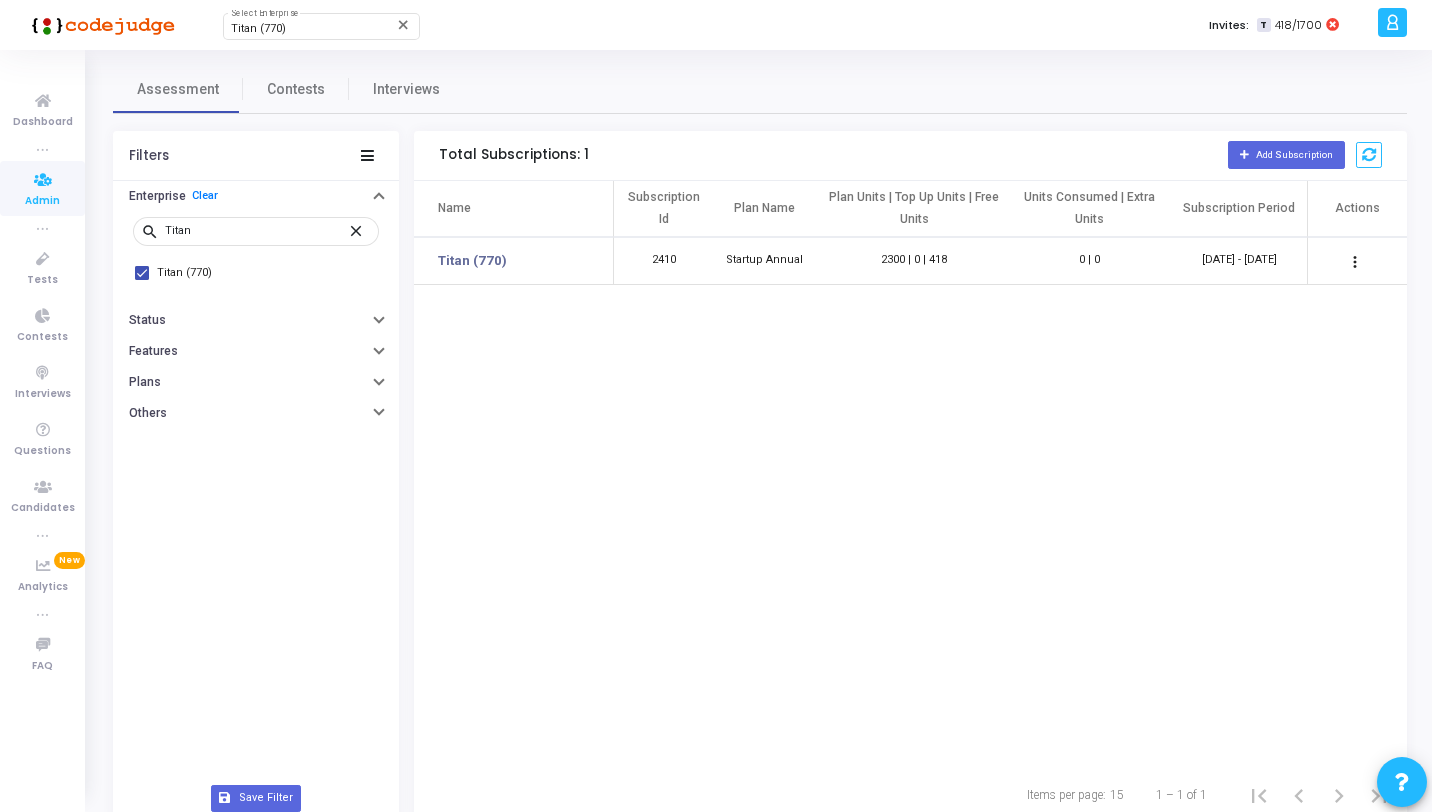 click 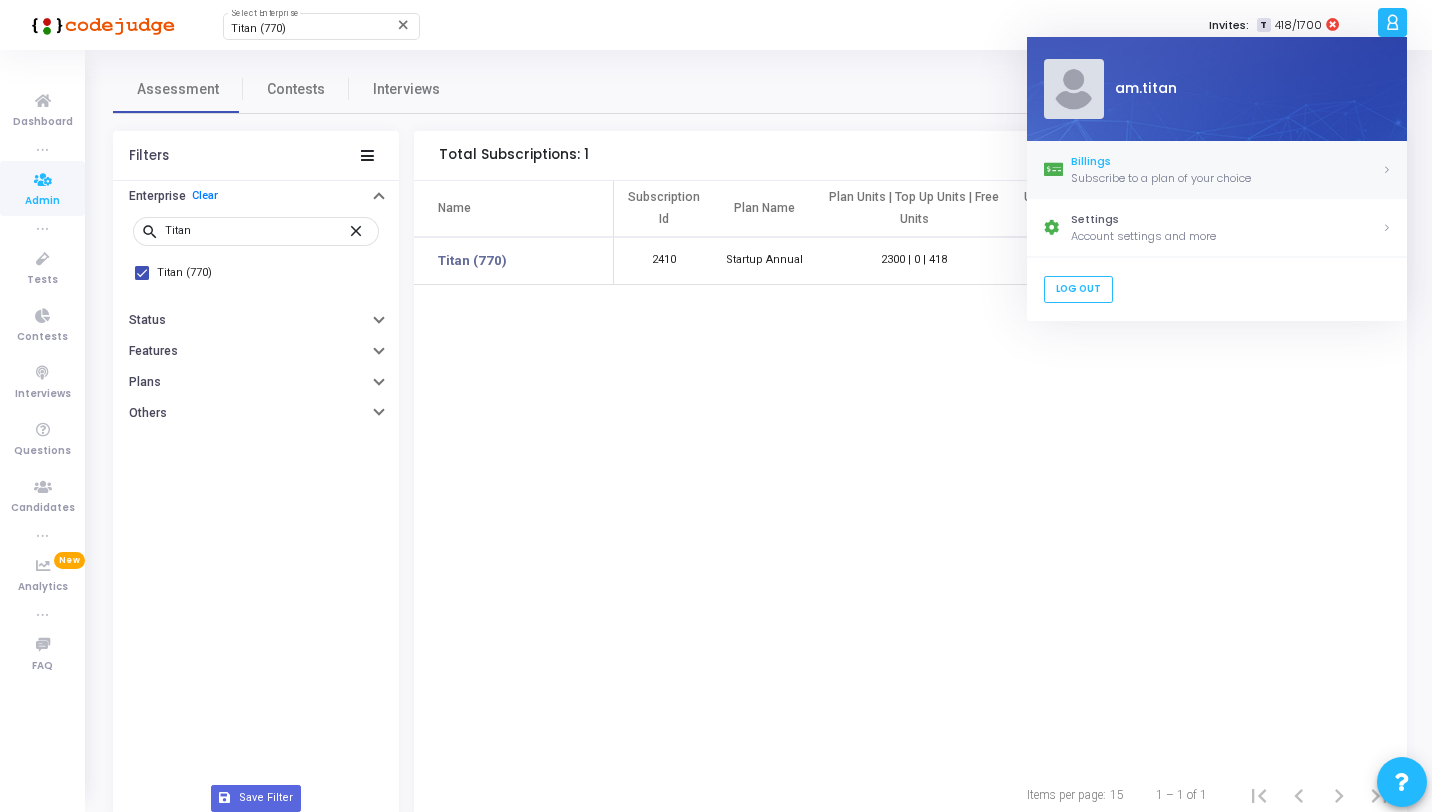 click on "Subscribe to a plan of your choice" 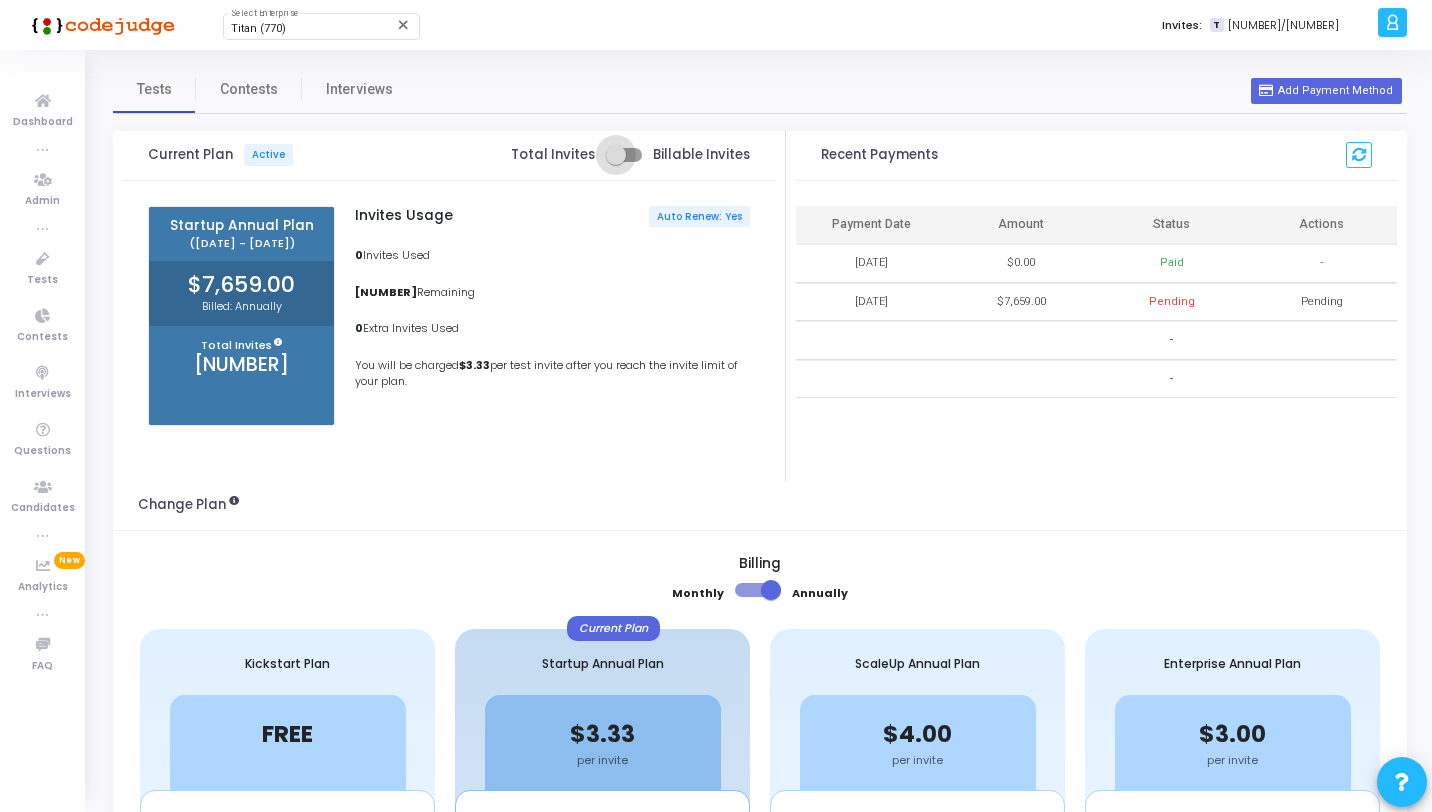 click at bounding box center [624, 155] 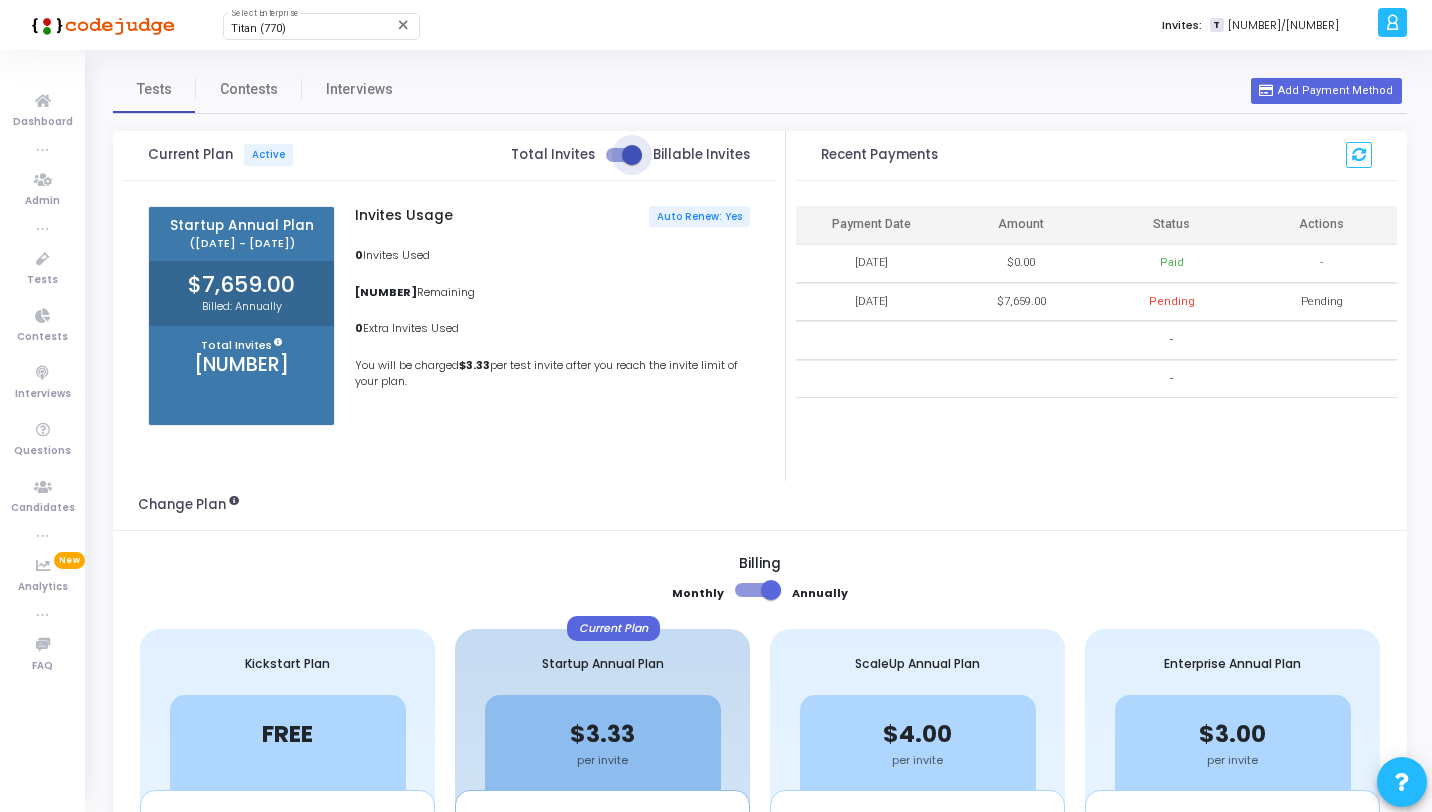 click at bounding box center [624, 155] 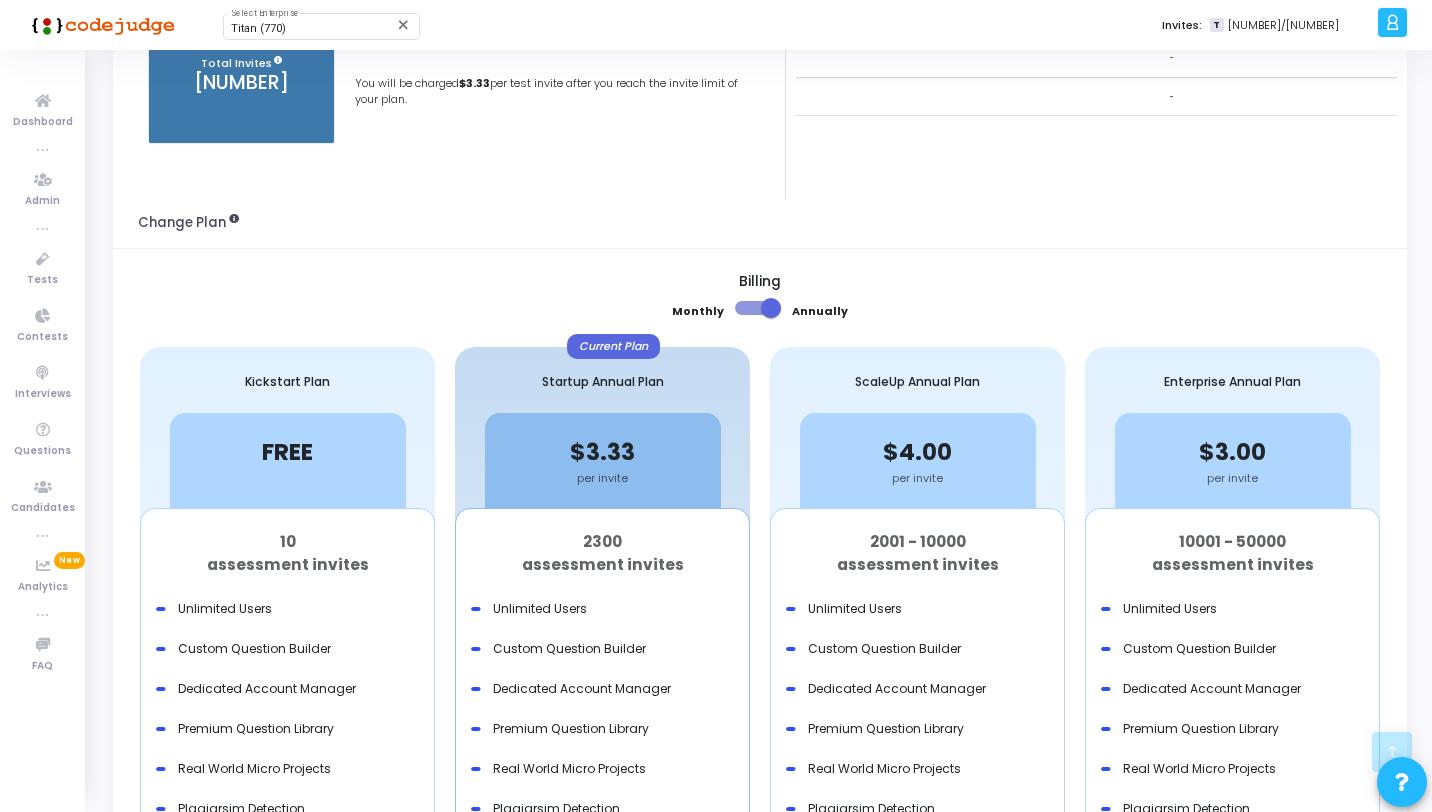 scroll, scrollTop: 209, scrollLeft: 0, axis: vertical 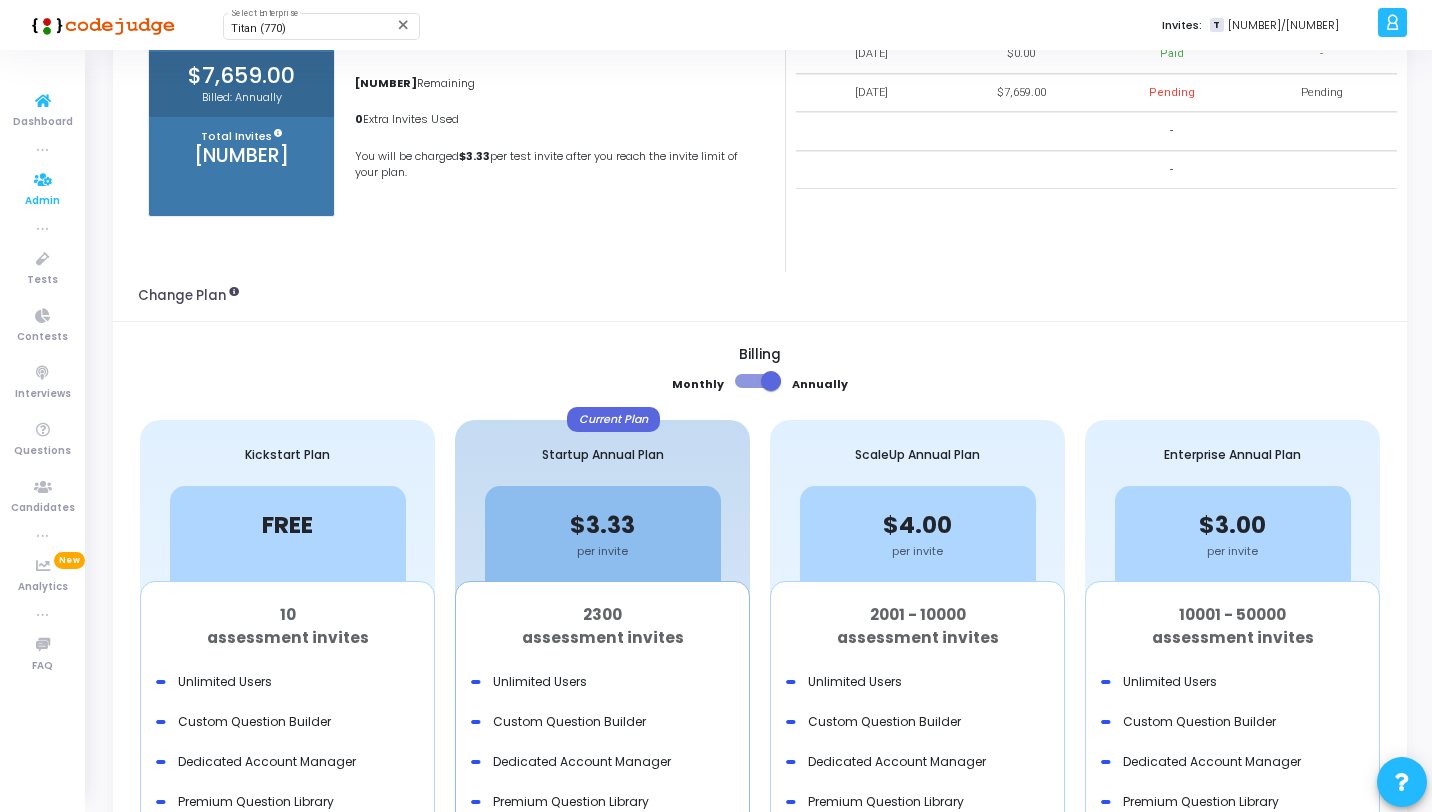 click at bounding box center [43, 180] 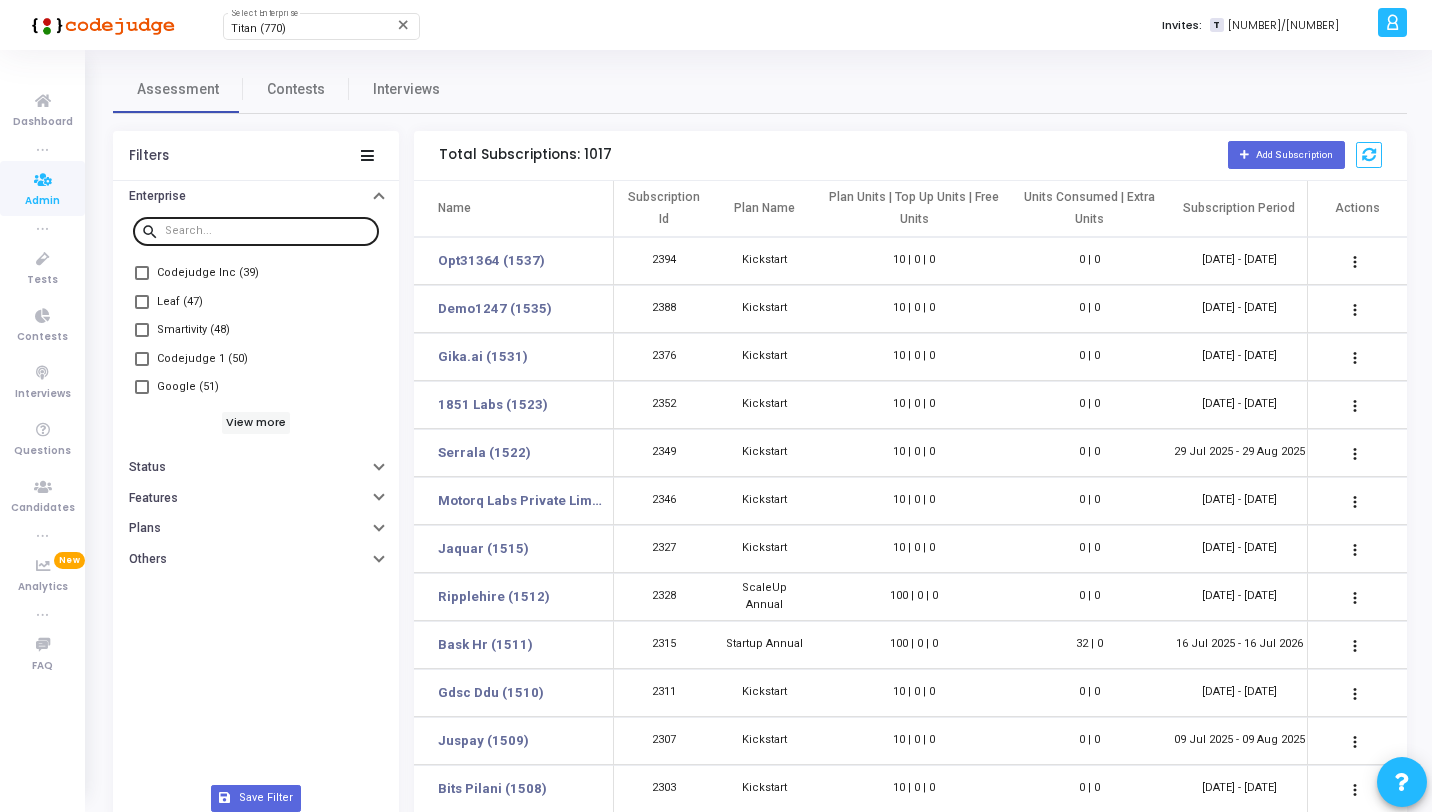 click at bounding box center (268, 230) 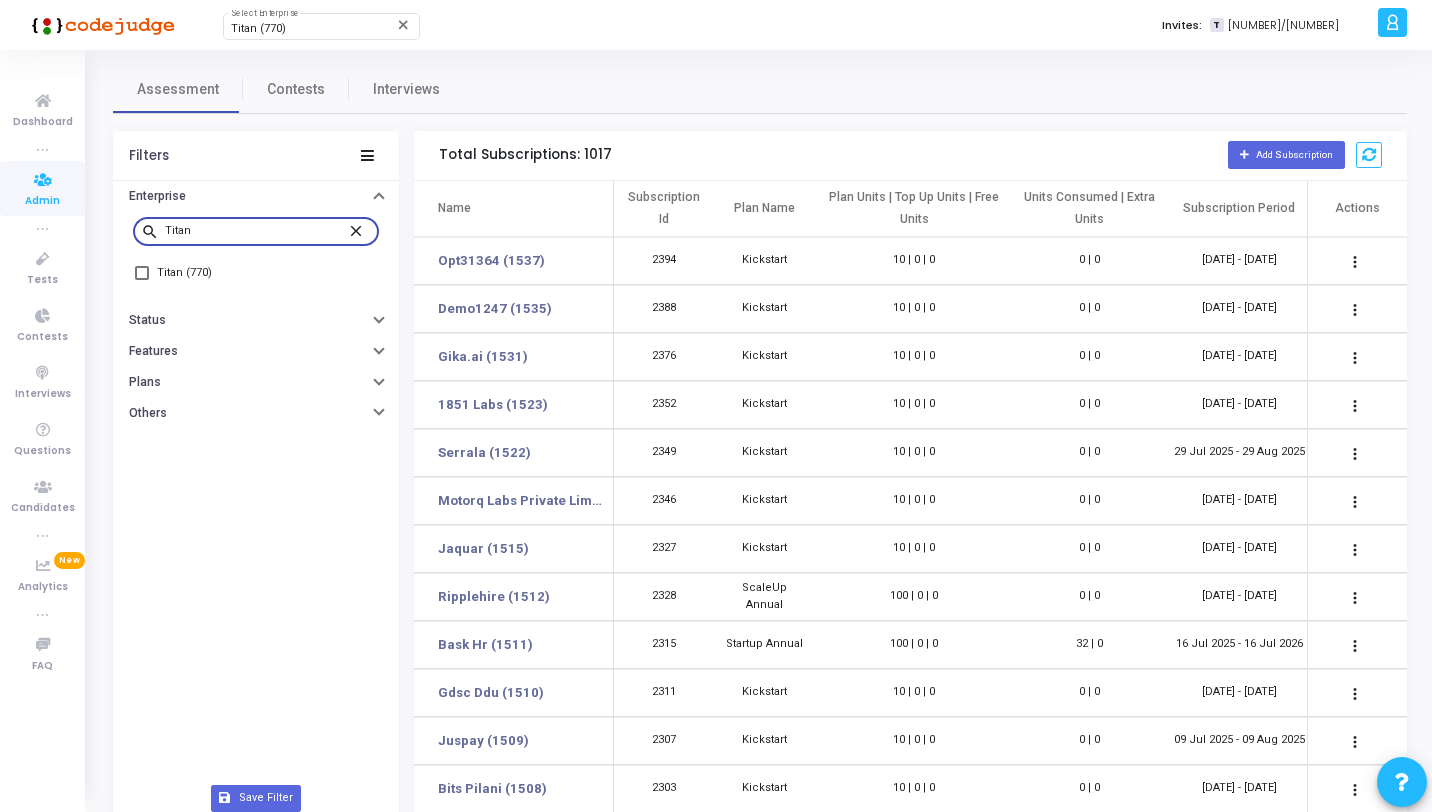 type on "Titan" 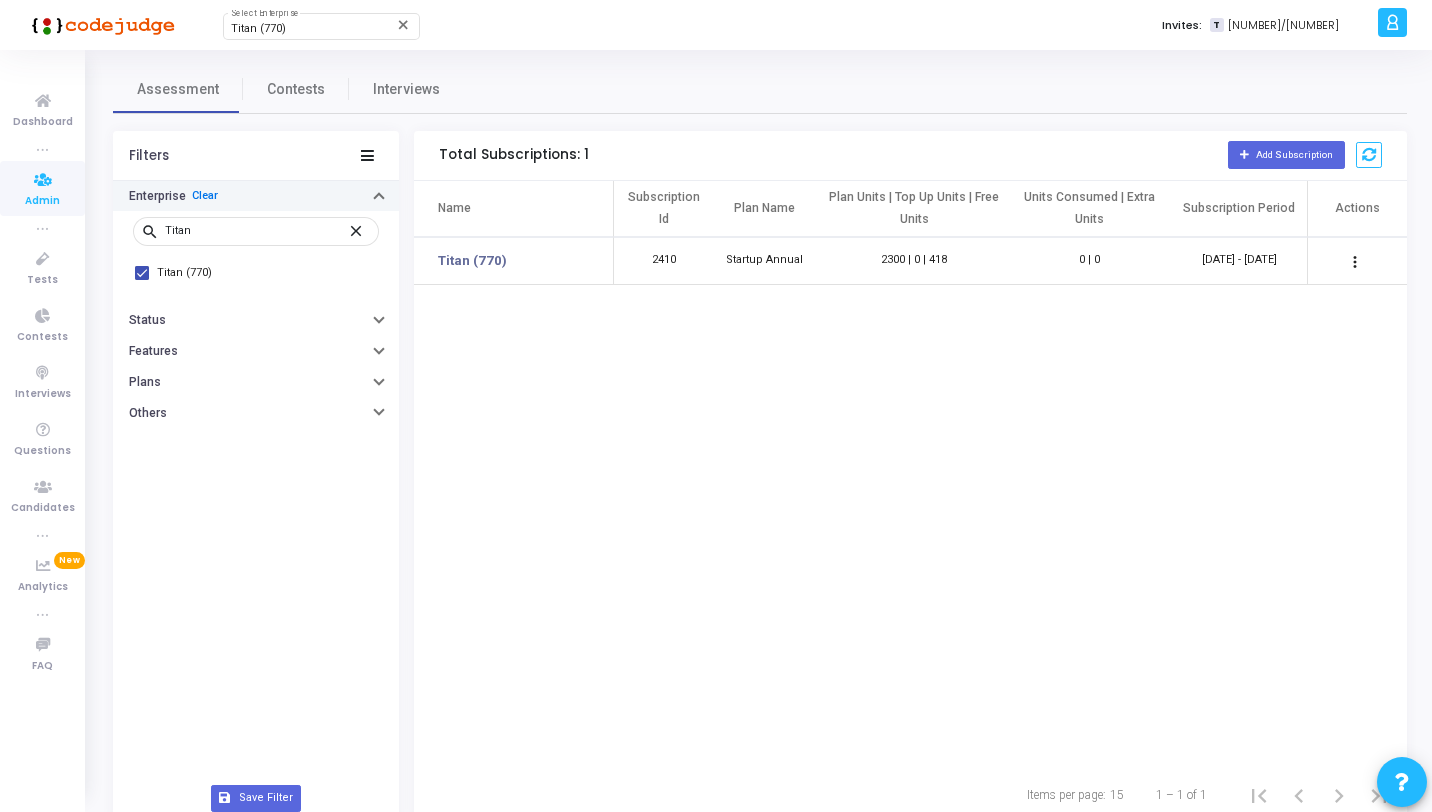 click on "Clear" at bounding box center (205, 196) 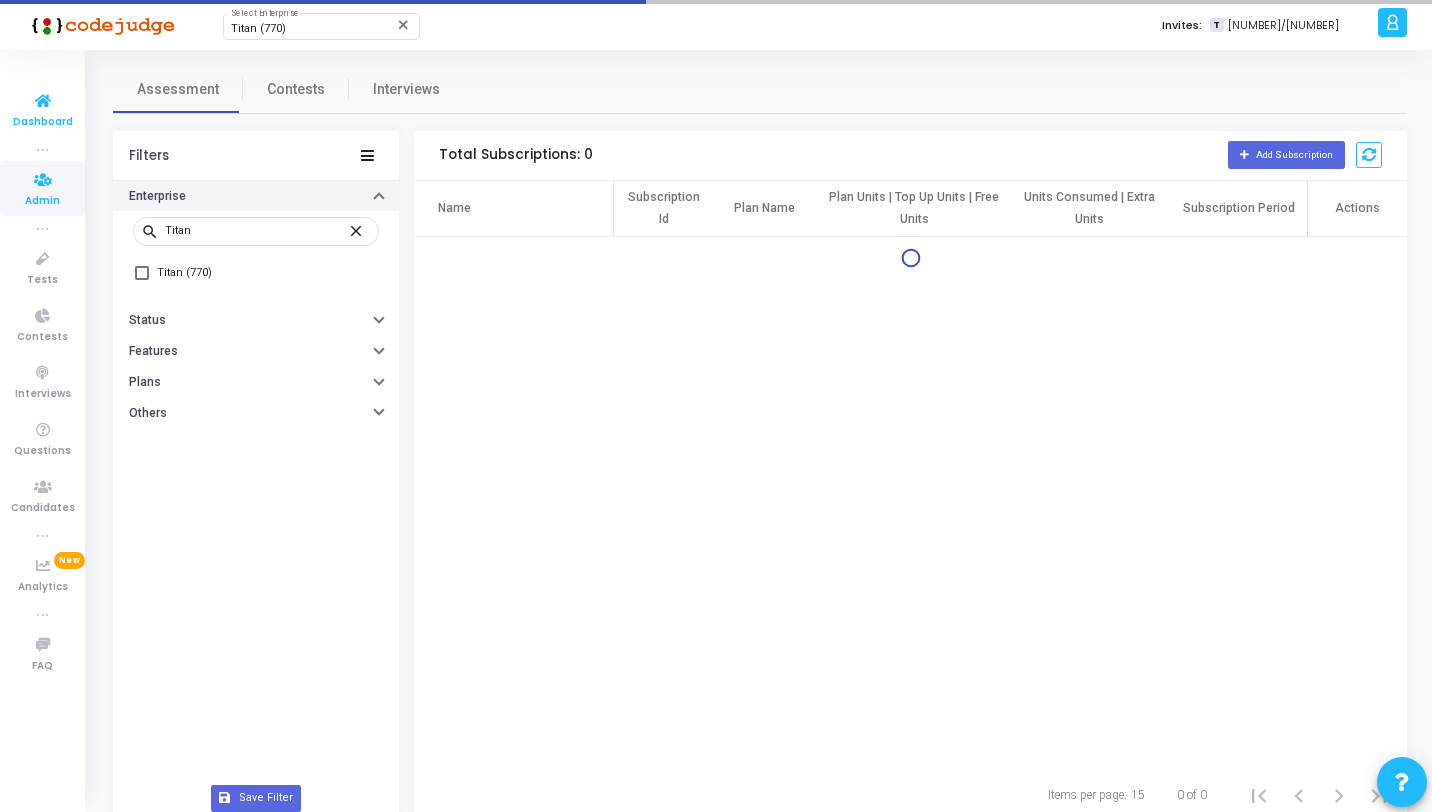 click at bounding box center [43, 101] 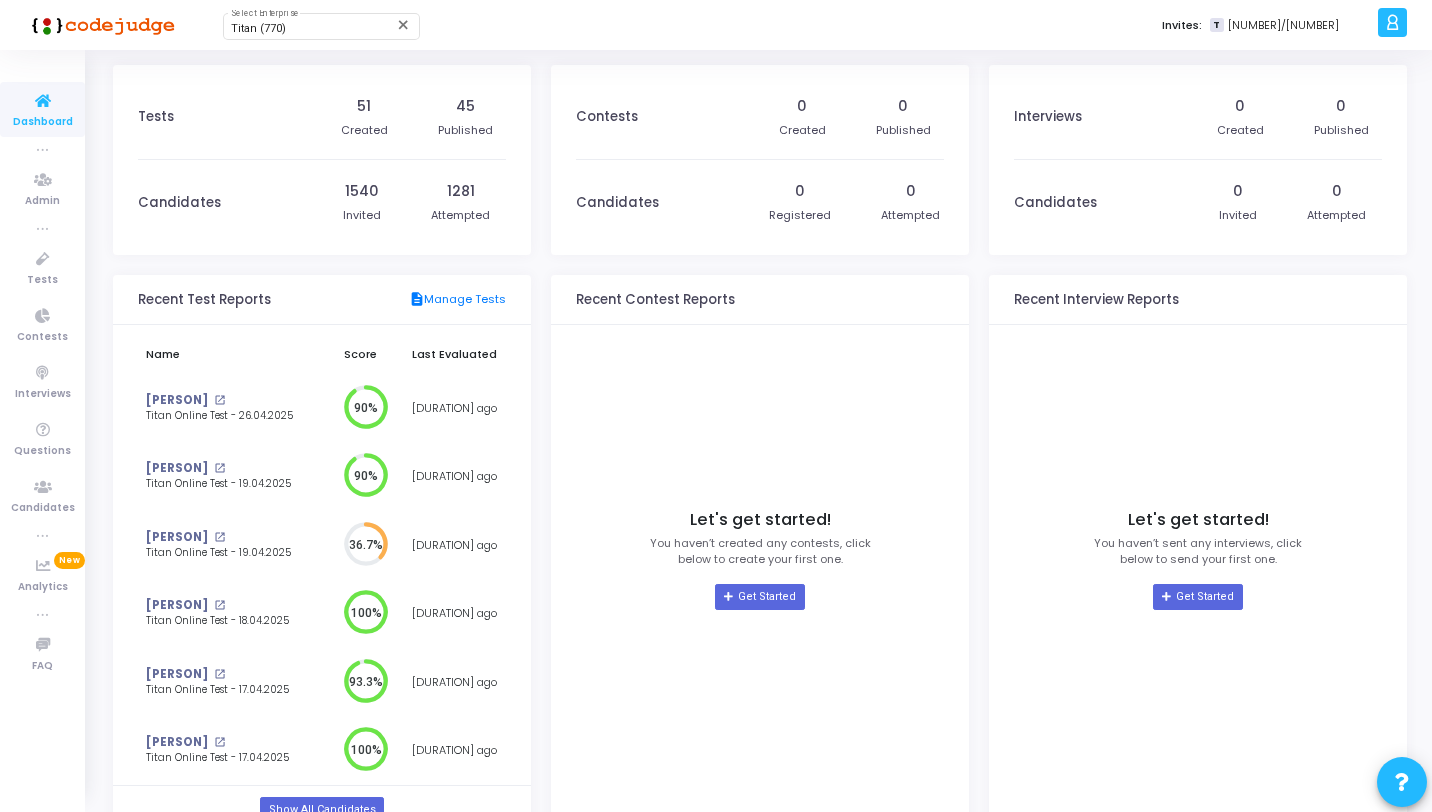 scroll, scrollTop: 44, scrollLeft: 21, axis: both 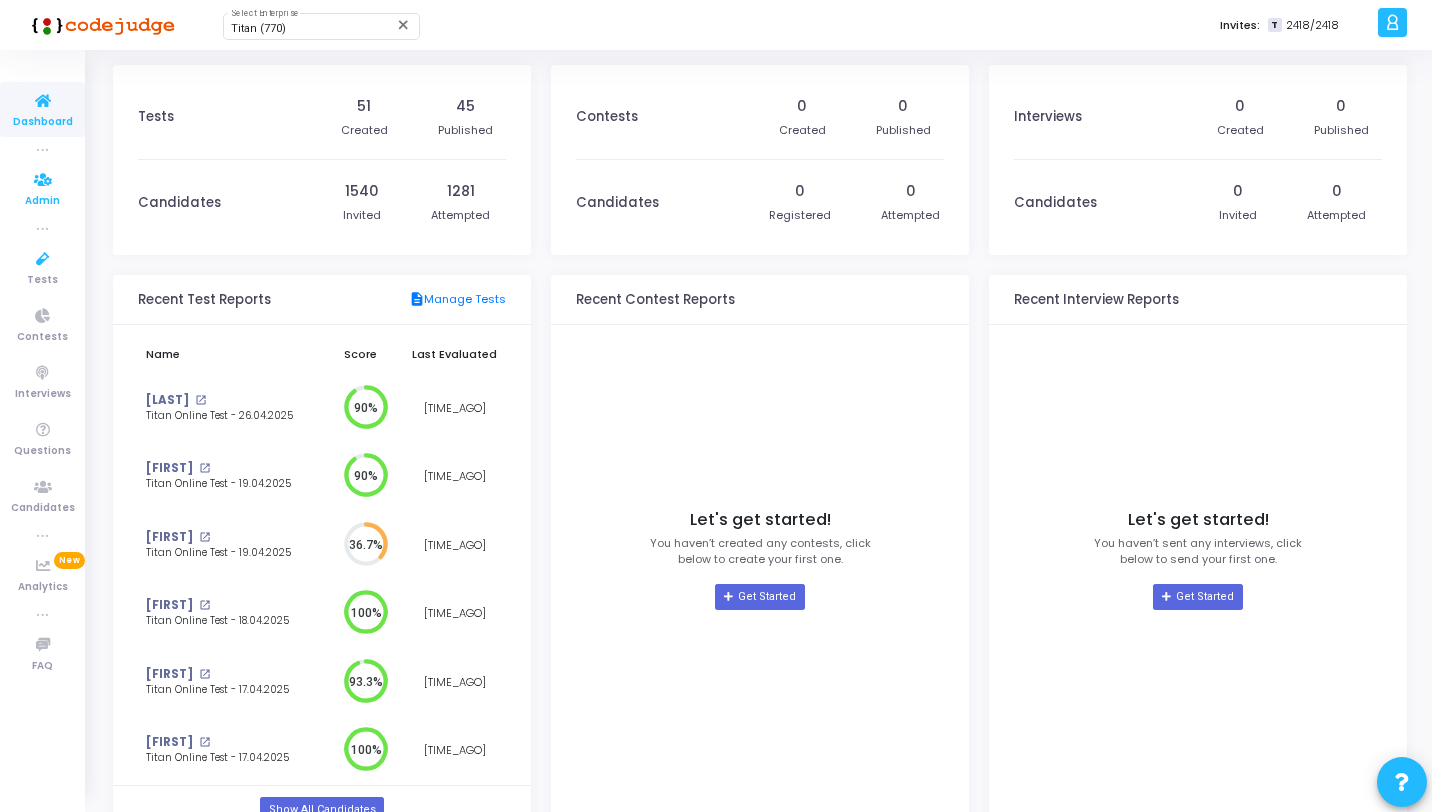 click on "Admin" at bounding box center (42, 201) 